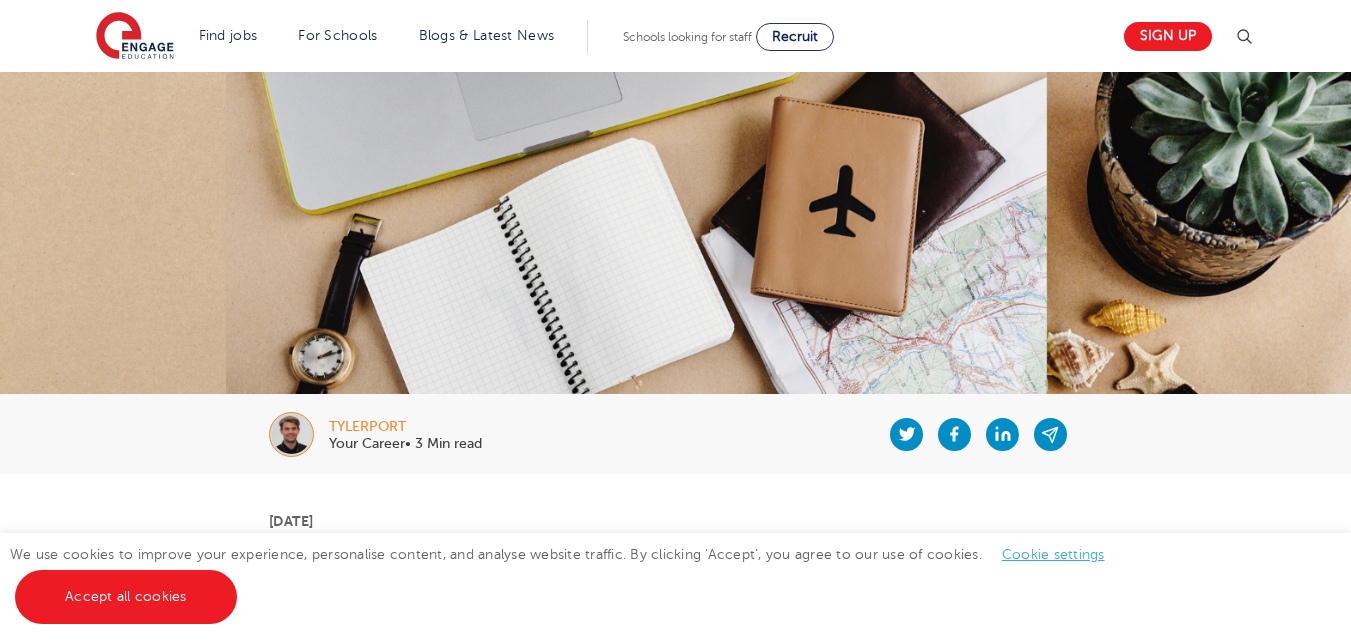 scroll, scrollTop: 0, scrollLeft: 0, axis: both 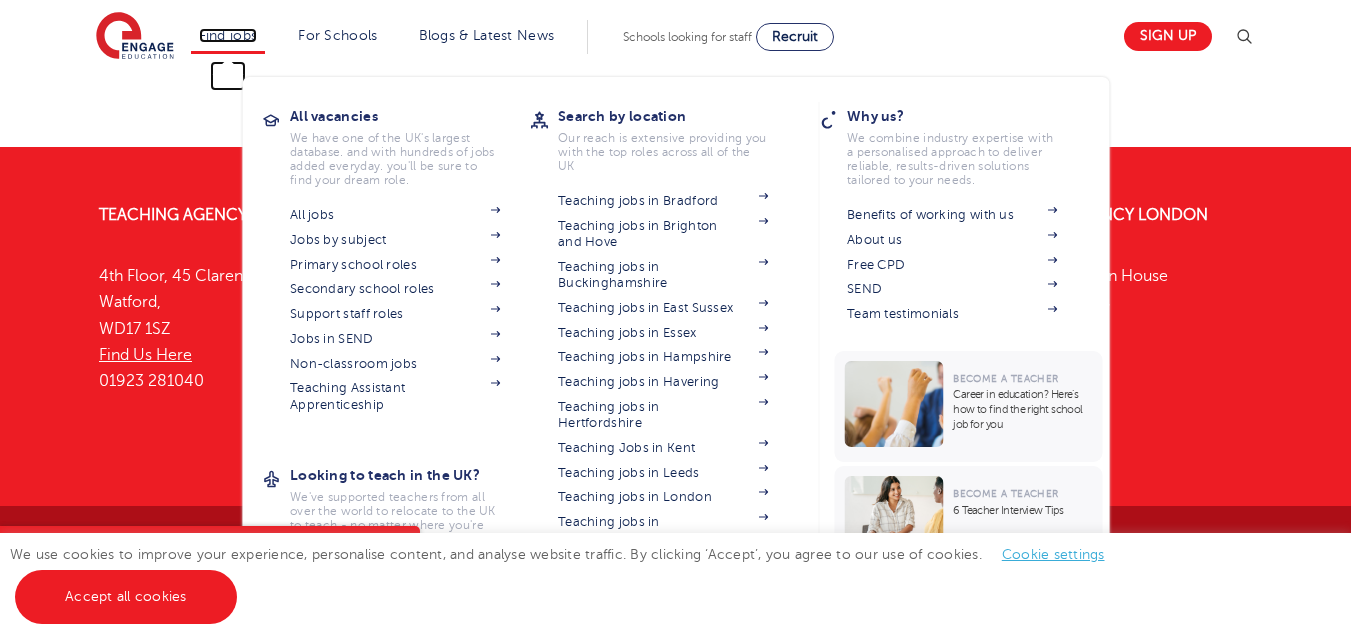 click on "Find jobs" at bounding box center (228, 35) 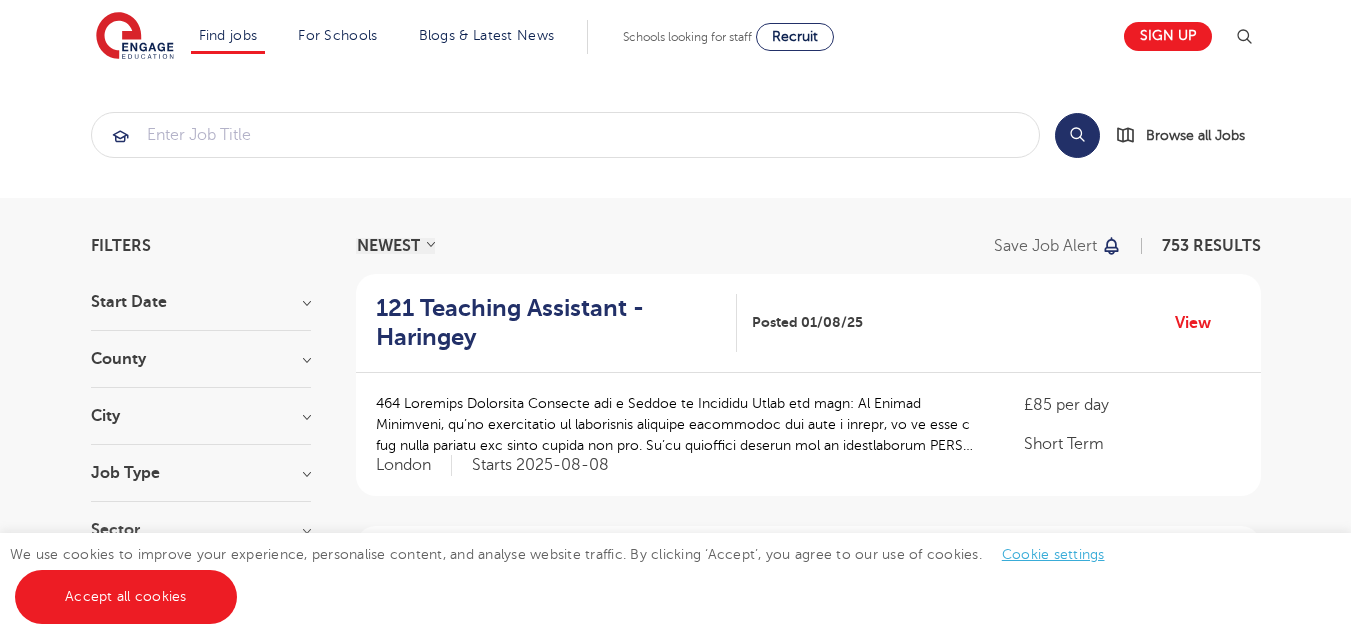 scroll, scrollTop: 0, scrollLeft: 0, axis: both 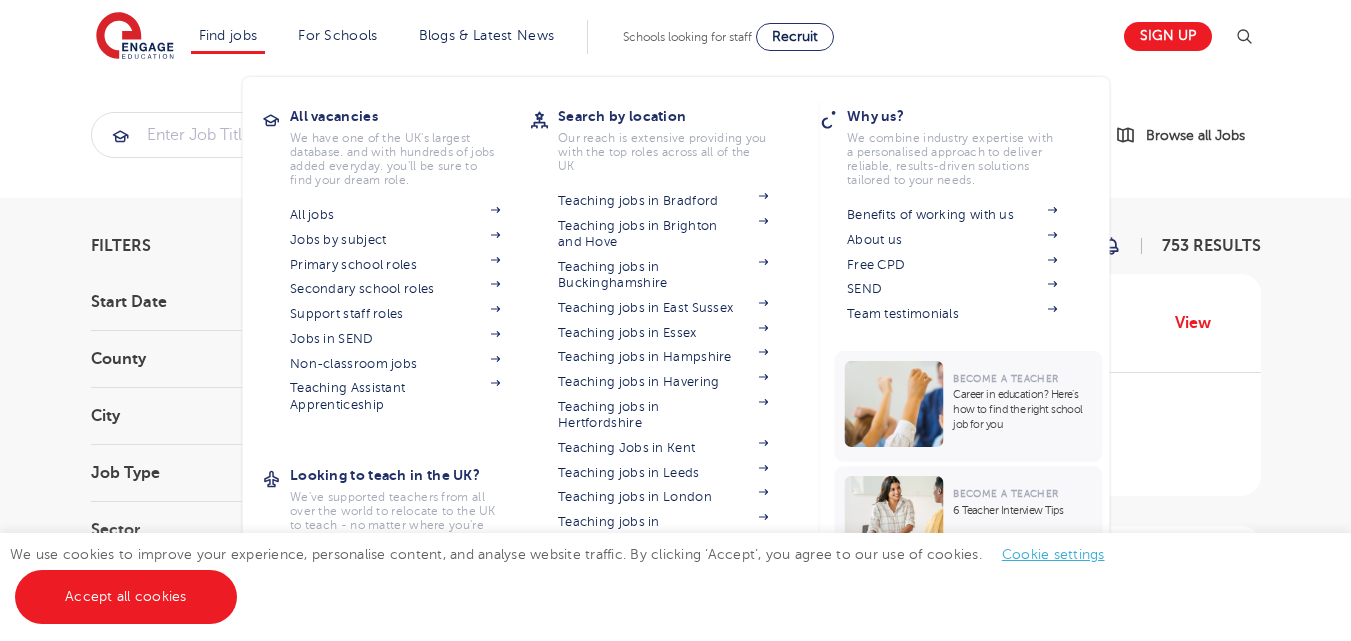 click on "Find jobs All vacancies We have one of the [COUNTRY]'s largest database. and with hundreds of jobs added everyday. you'll be sure to find your dream role.
All jobs
Jobs by subject
Primary school roles
Secondary school roles
Support staff roles
Jobs in SEND
Non-classroom jobs
Teaching Assistant Apprenticeship
Looking to teach in the [COUNTRY]? We've supported teachers from all over the world to relocate to the [COUNTRY] to teach - no matter where you're based, we'd be delighted to help you on your journey too.
Where are you relocating from?
iday for teachers
Search by location Our reach is extensive providing you with the top roles across all of the [COUNTRY]
Teaching jobs in Bradford
Teaching jobs in Brighton and Hove
Teaching jobs in Buckinghamshire
Teaching jobs in East Sussex
Teaching jobs in Essex
Teaching jobs in Hampshire
Teaching jobs in Havering
Teaching jobs in Hertfordshire
Teaching Jobs in Kent" at bounding box center [228, 37] 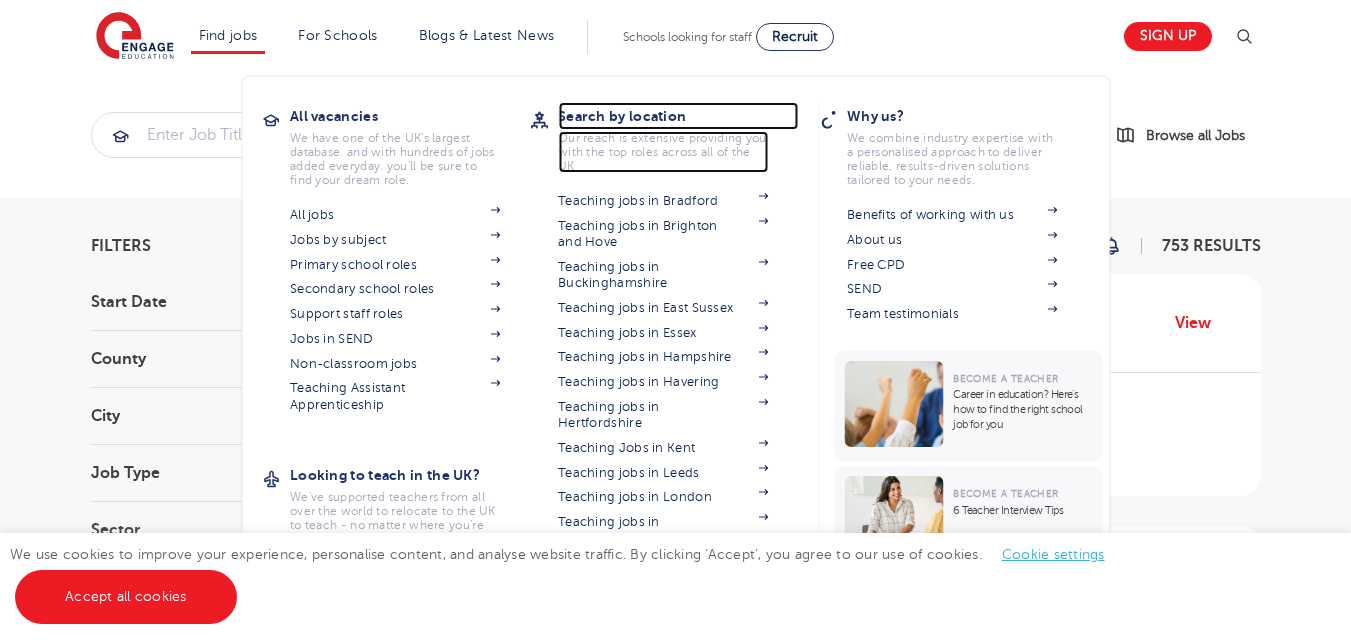 click on "Search by location" at bounding box center (678, 116) 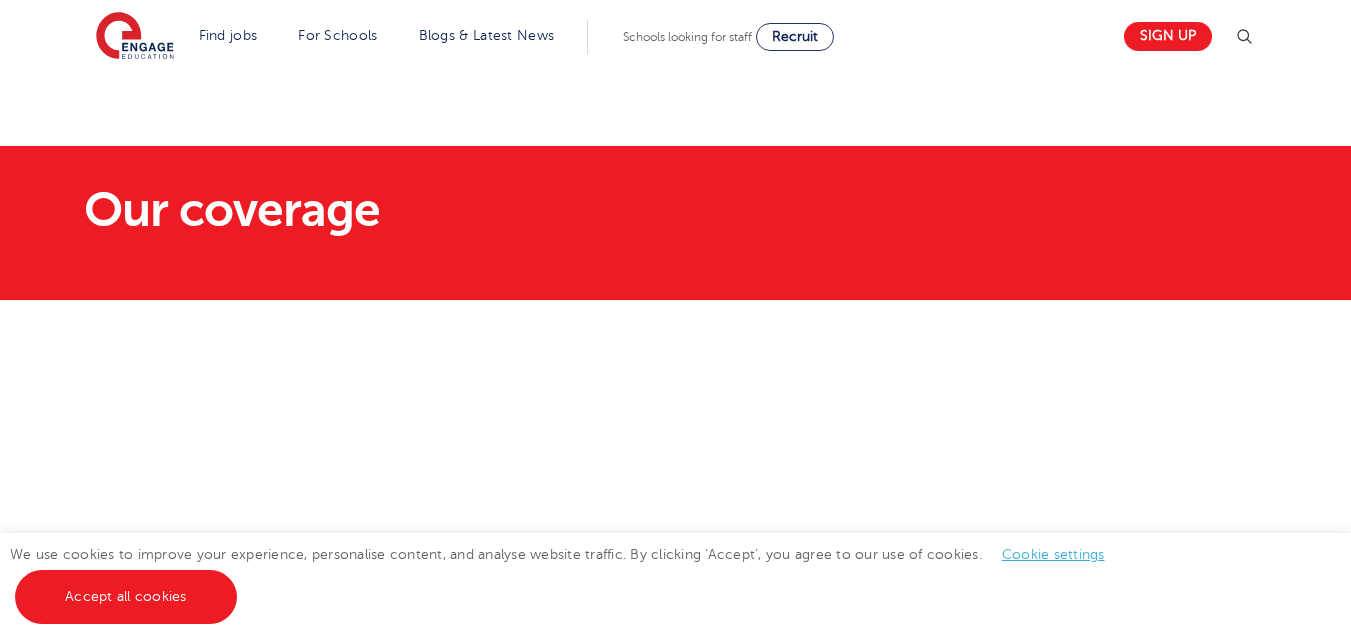 scroll, scrollTop: 0, scrollLeft: 0, axis: both 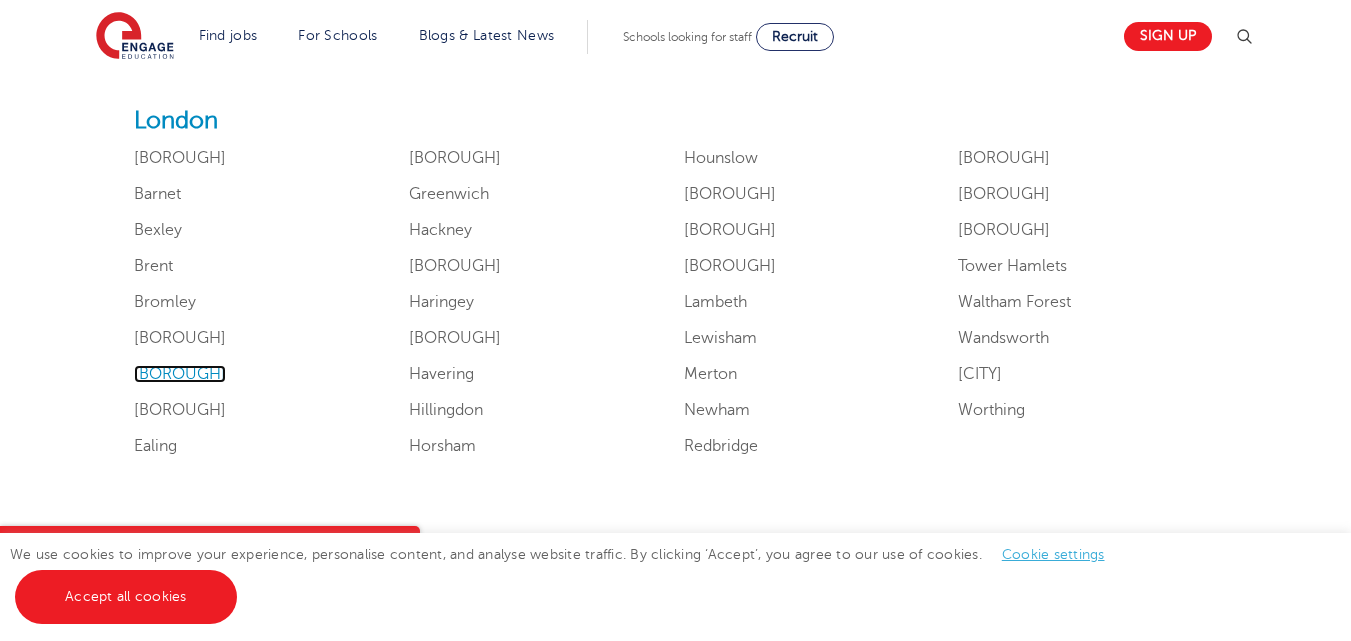 click on "[BOROUGH]" at bounding box center (180, 374) 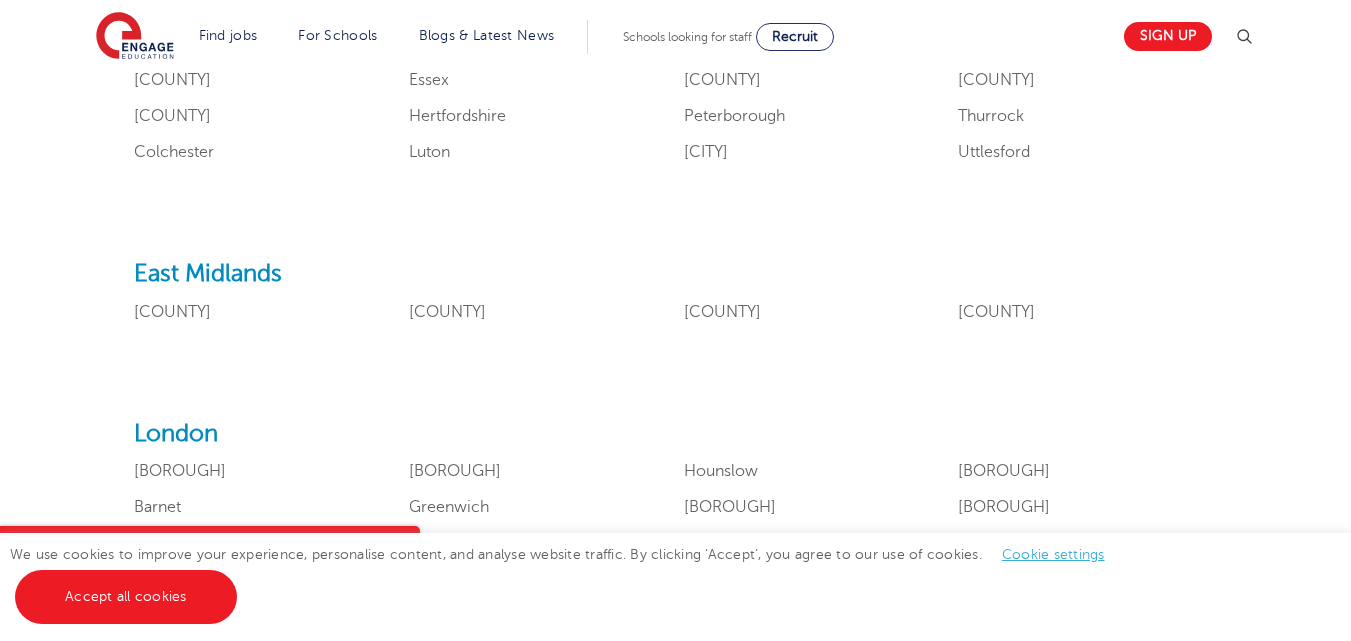 scroll, scrollTop: 969, scrollLeft: 0, axis: vertical 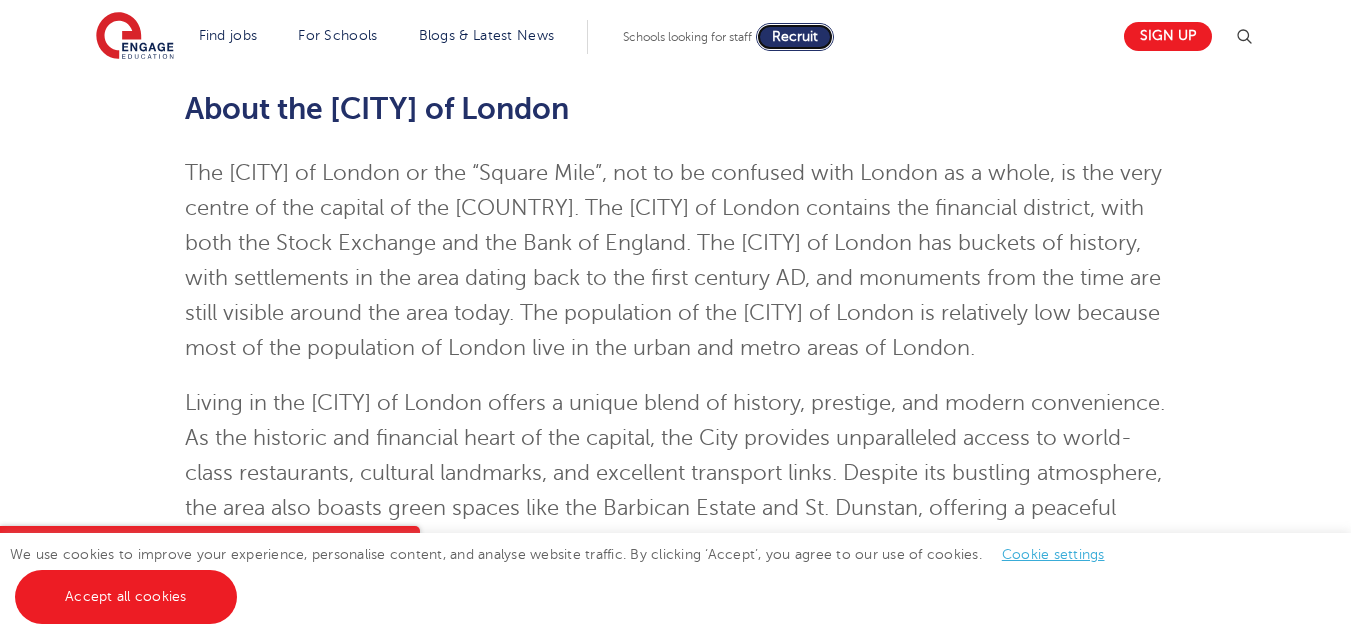 click on "Recruit" at bounding box center (795, 36) 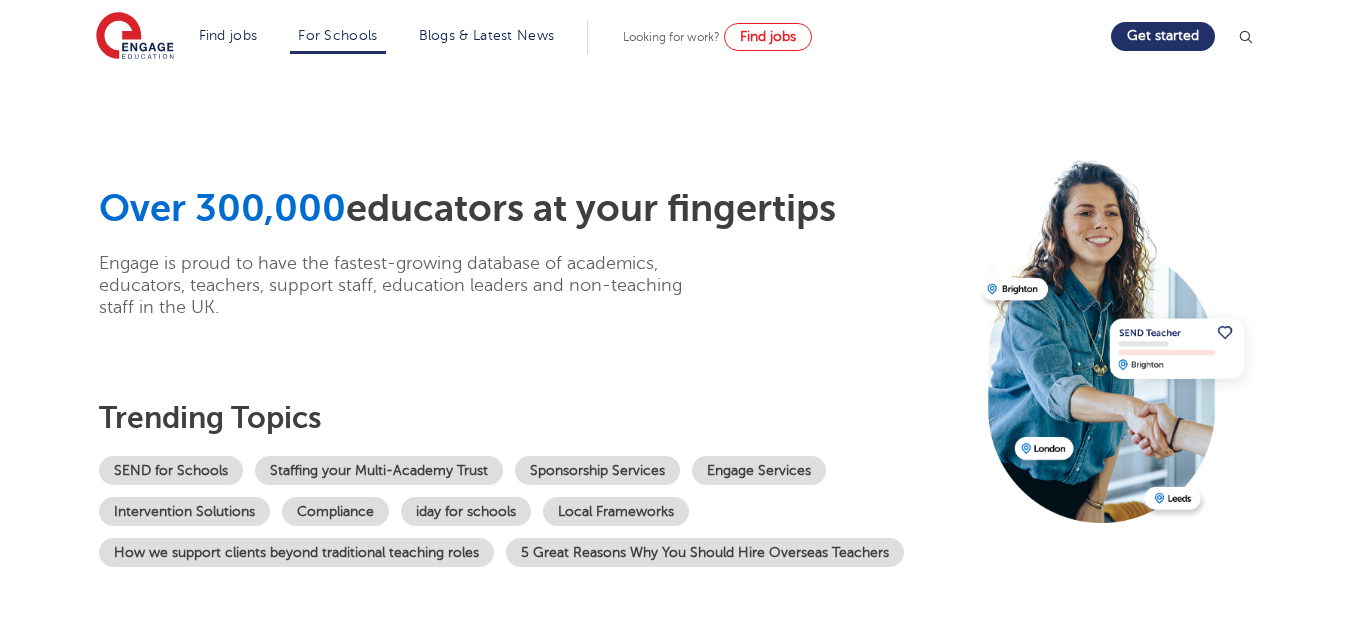 scroll, scrollTop: 0, scrollLeft: 0, axis: both 